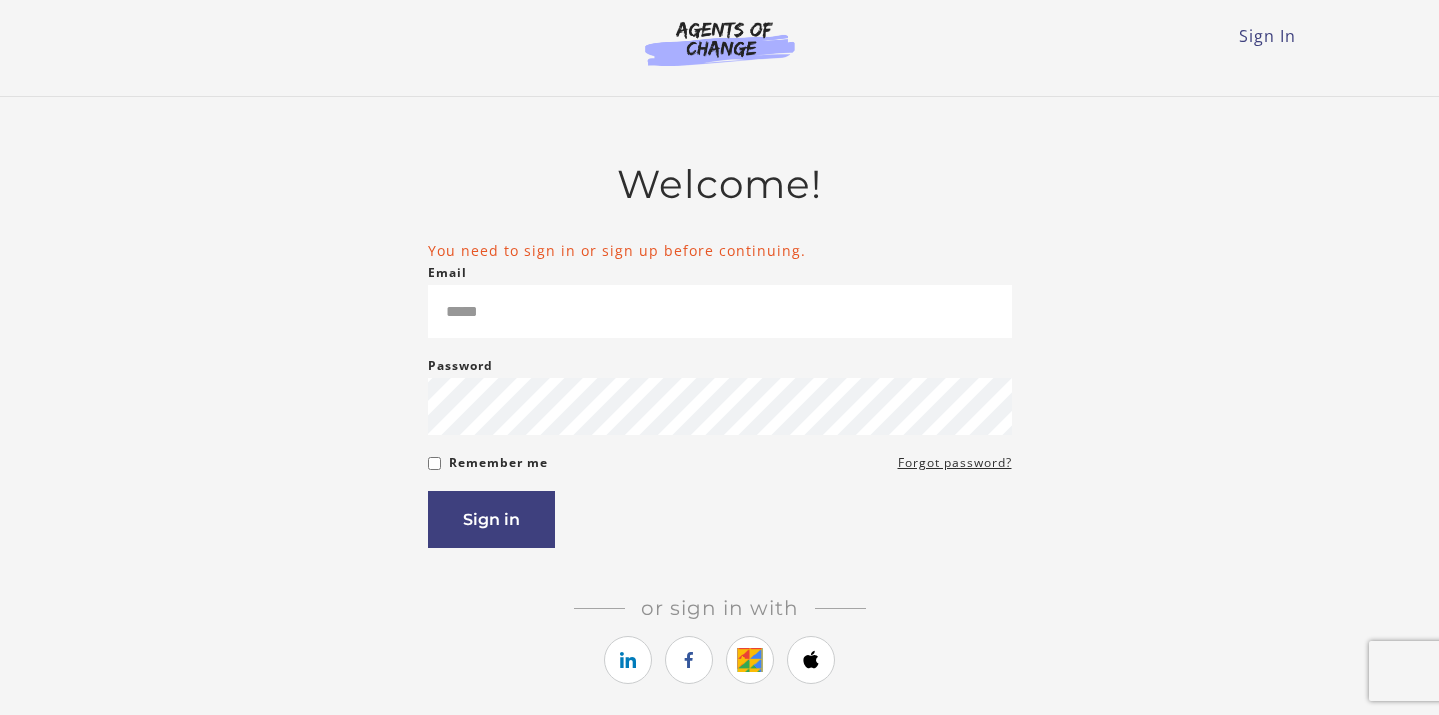 scroll, scrollTop: 0, scrollLeft: 0, axis: both 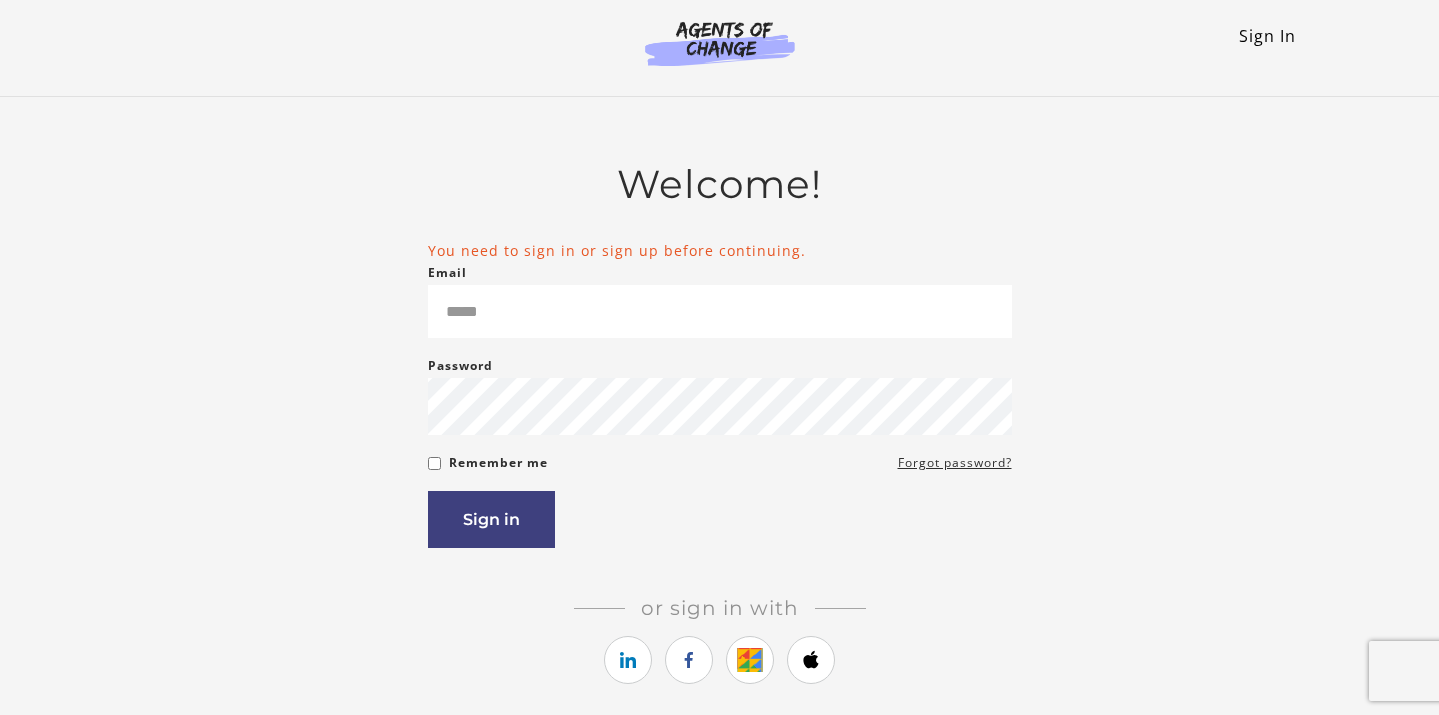 click on "Sign In" at bounding box center [1267, 36] 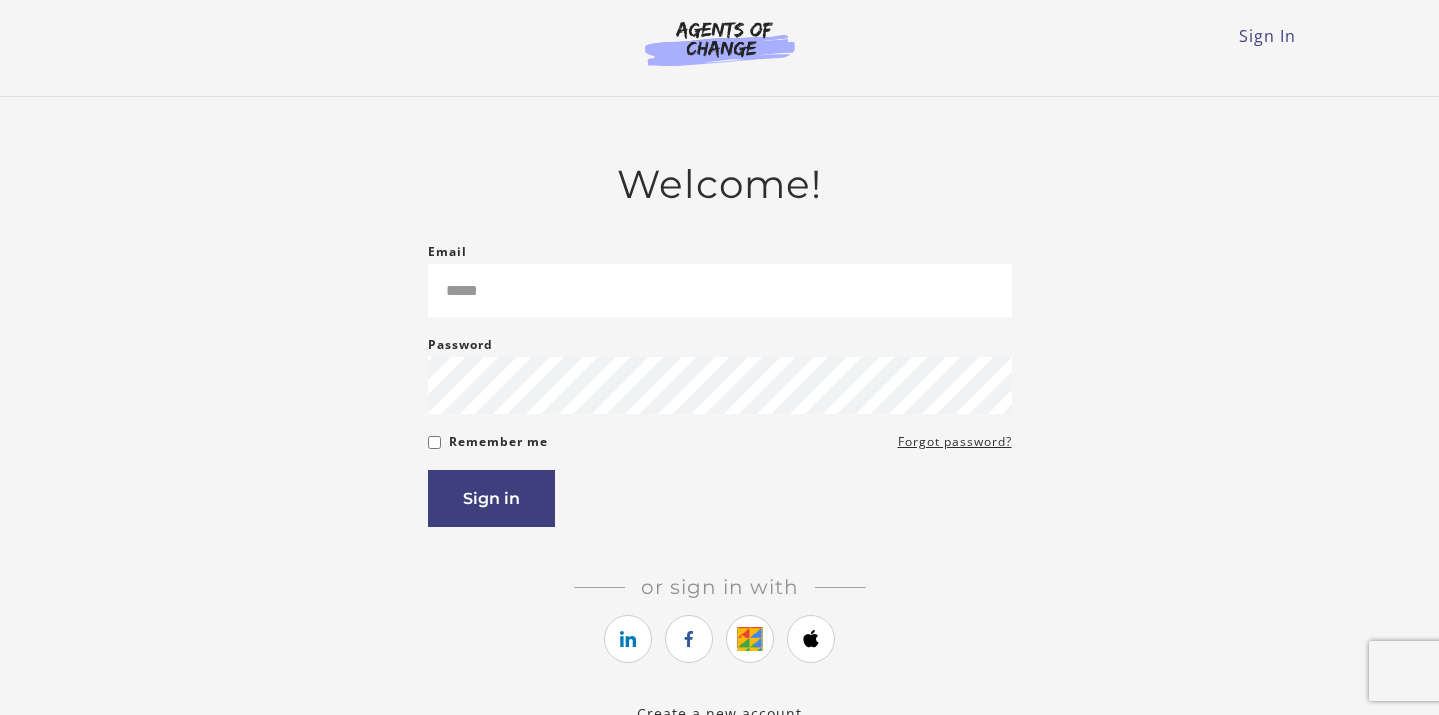 scroll, scrollTop: 0, scrollLeft: 0, axis: both 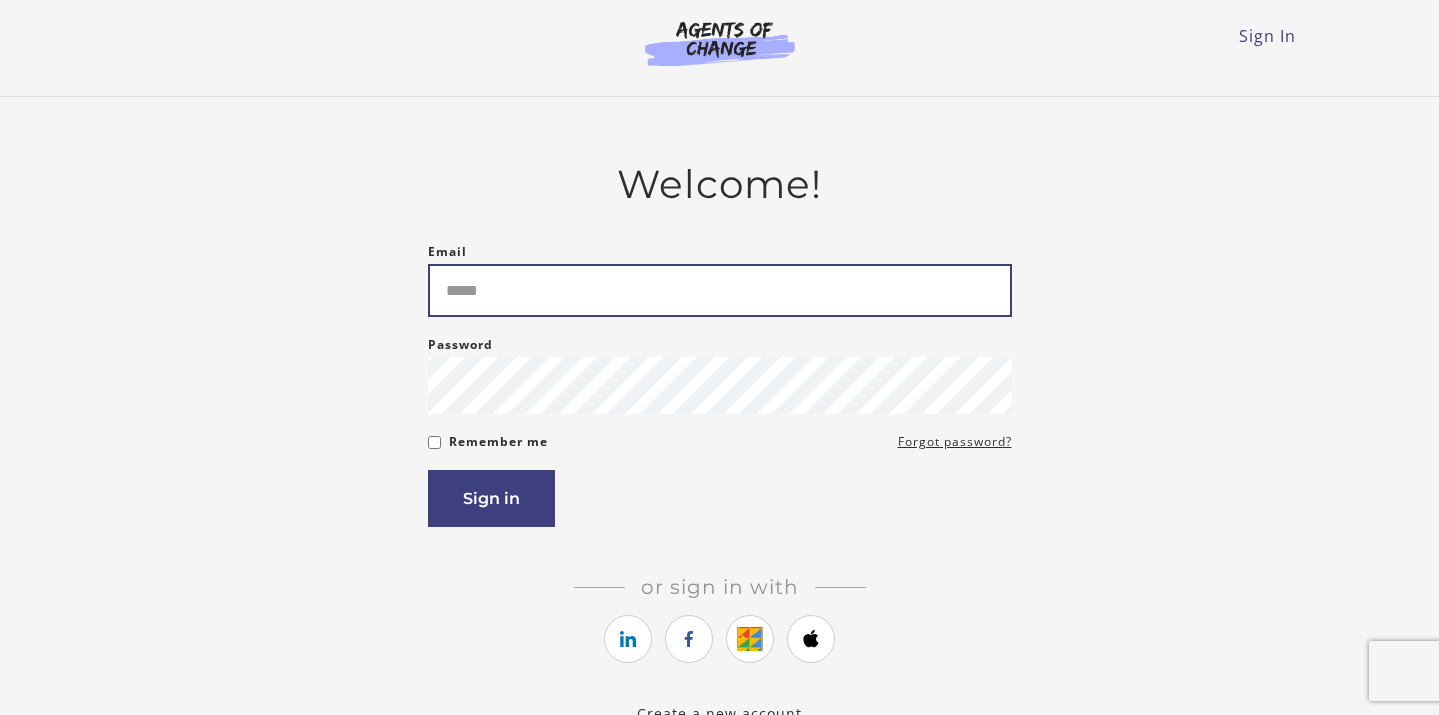 click on "Email" at bounding box center [720, 290] 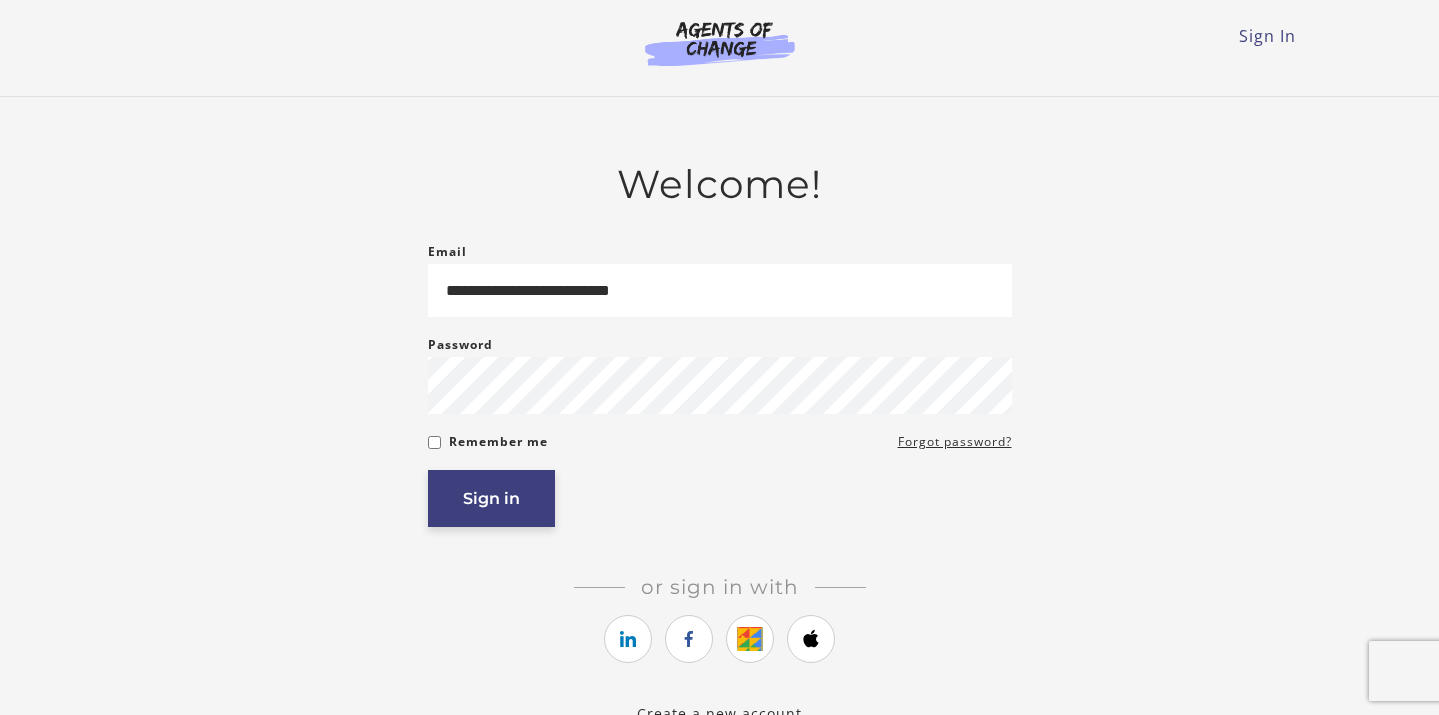 click on "Sign in" at bounding box center (491, 498) 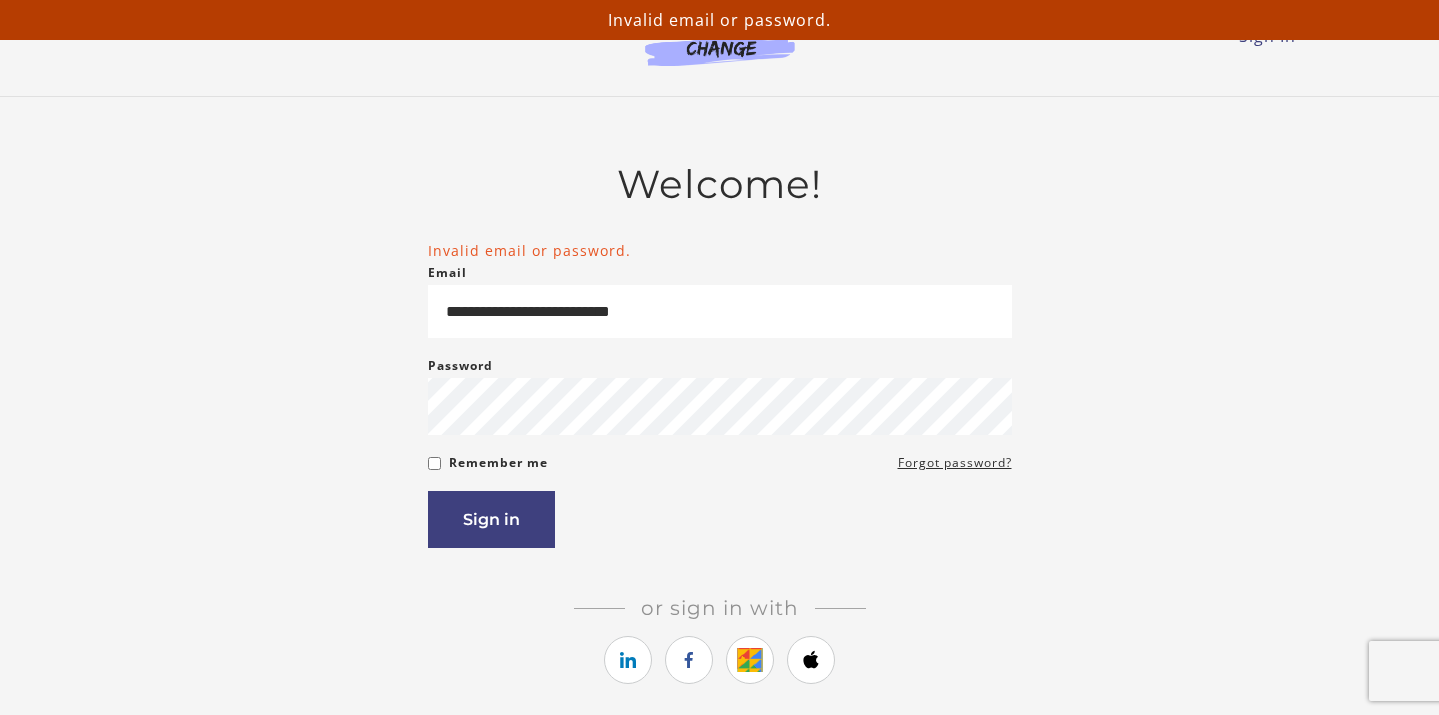 scroll, scrollTop: 0, scrollLeft: 0, axis: both 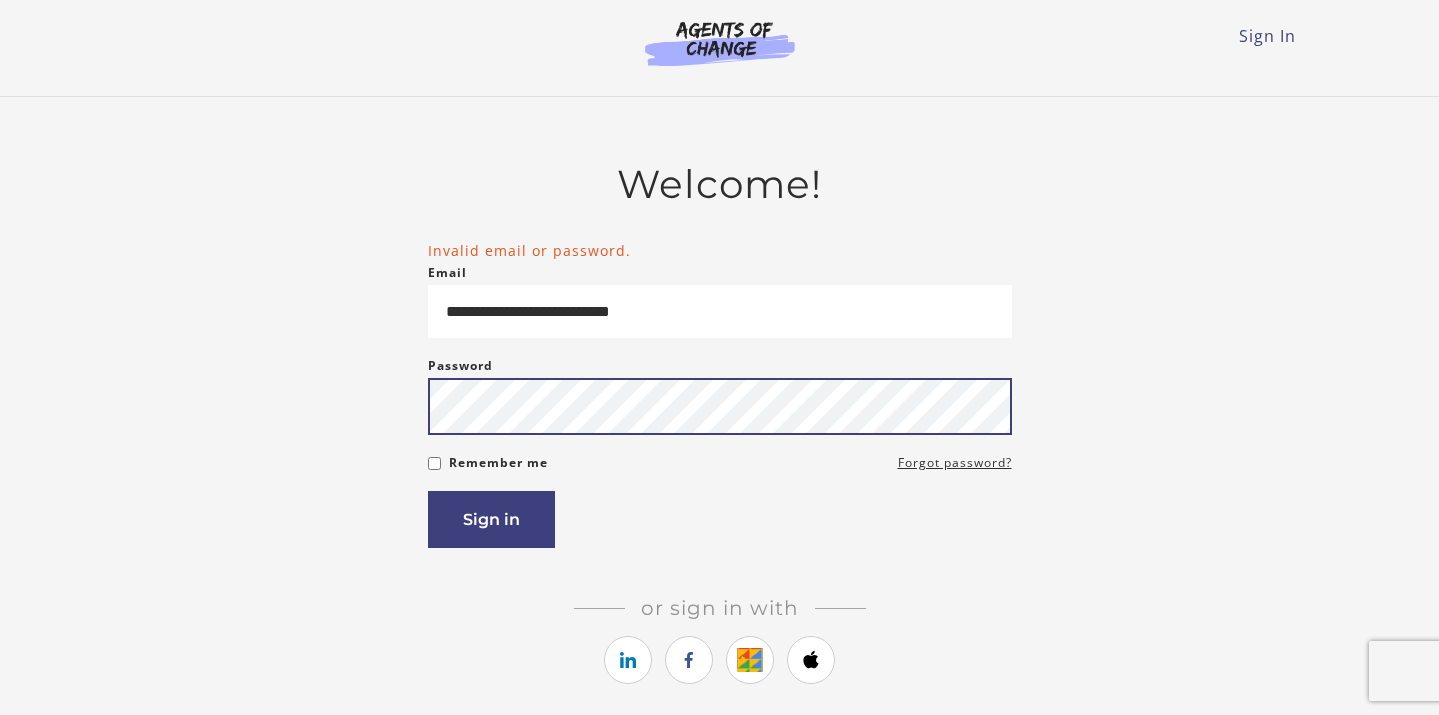 click on "Sign in" at bounding box center [491, 519] 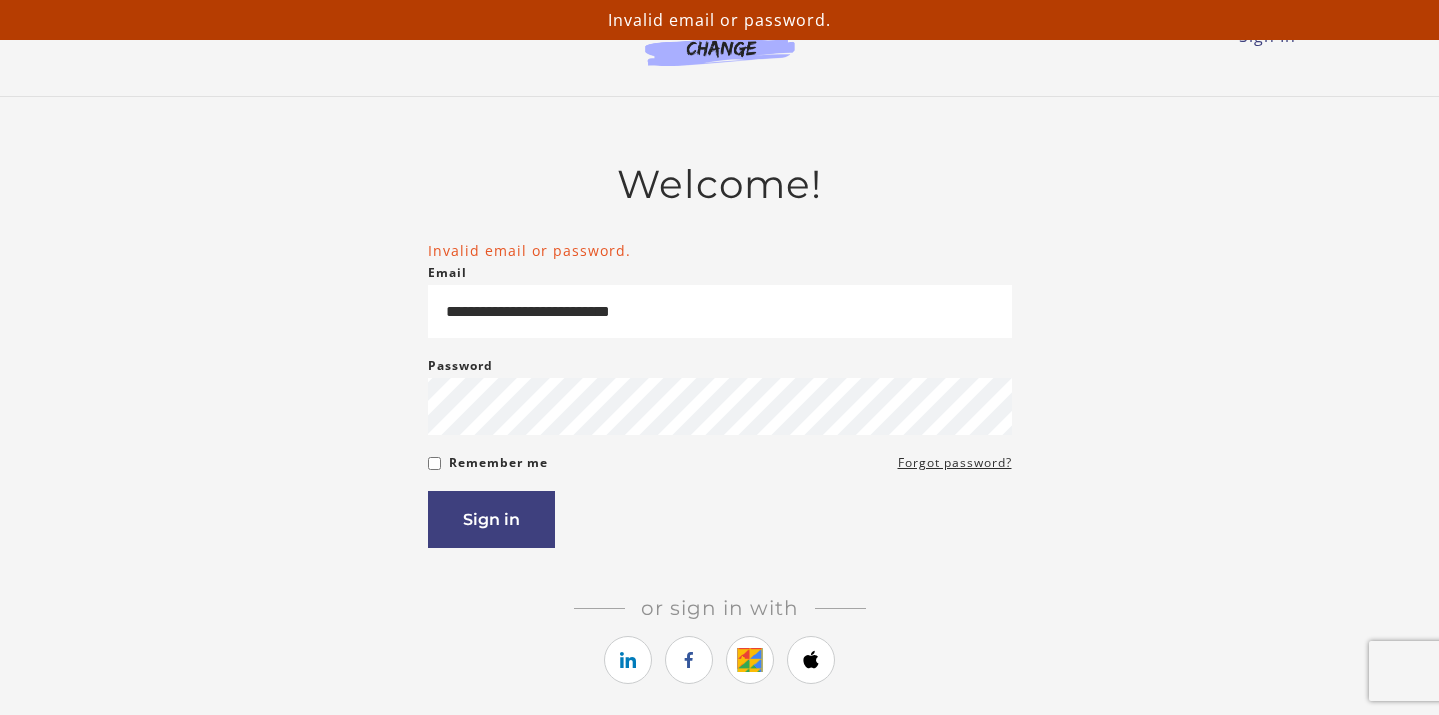 scroll, scrollTop: 0, scrollLeft: 0, axis: both 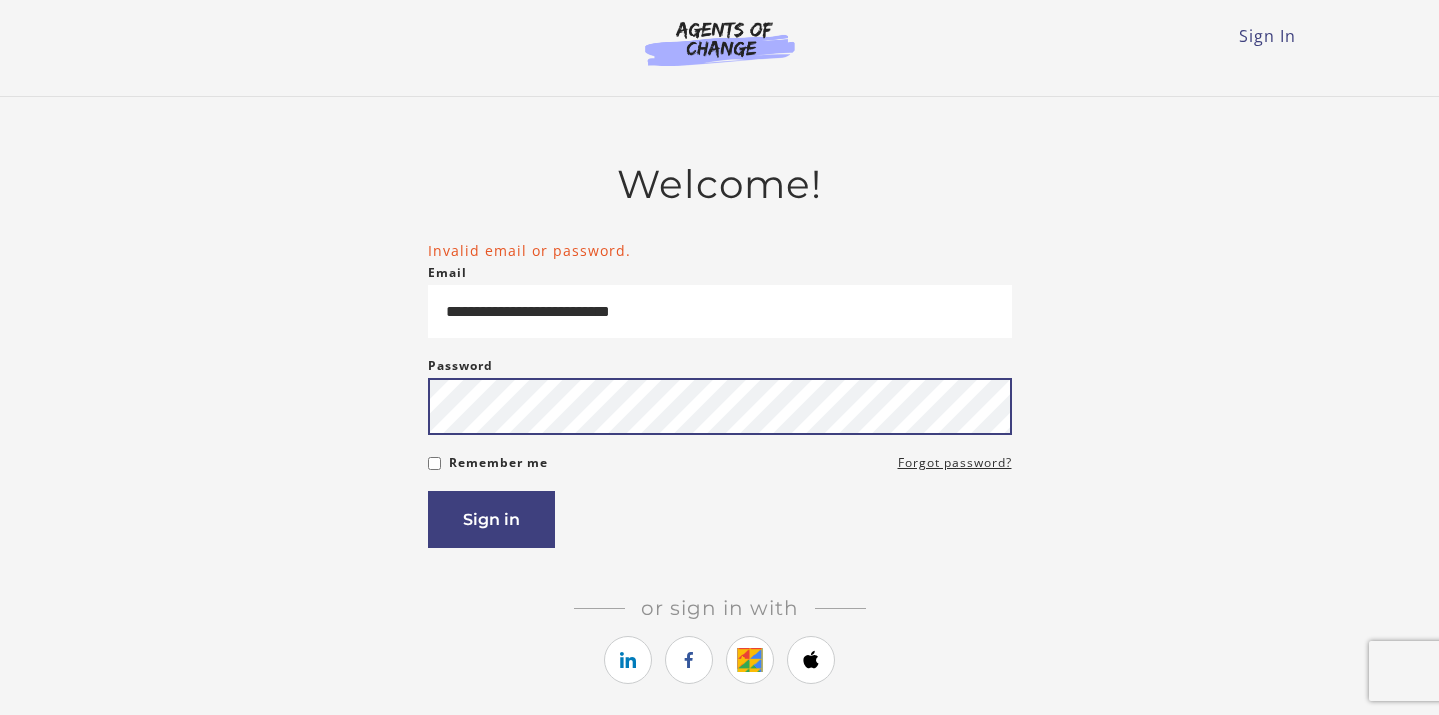 click on "Sign in" at bounding box center (491, 519) 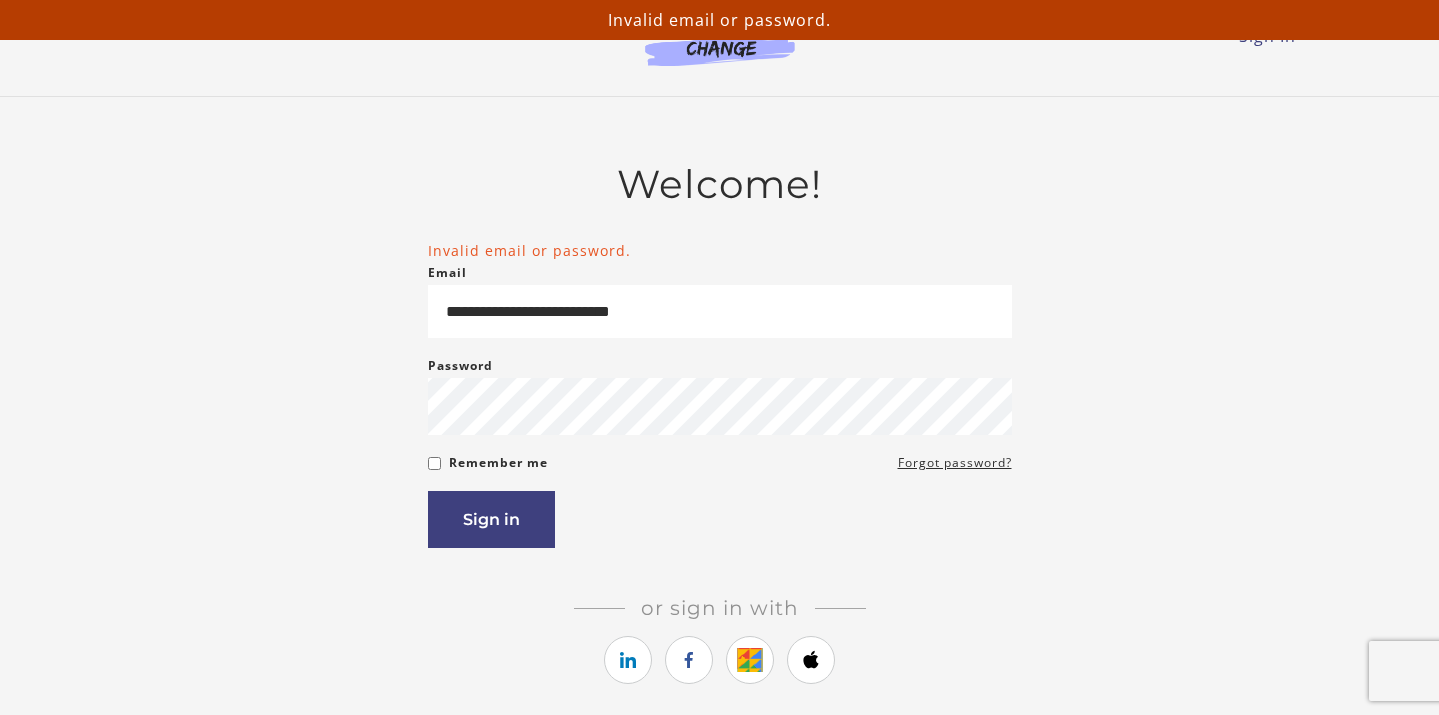 scroll, scrollTop: 0, scrollLeft: 0, axis: both 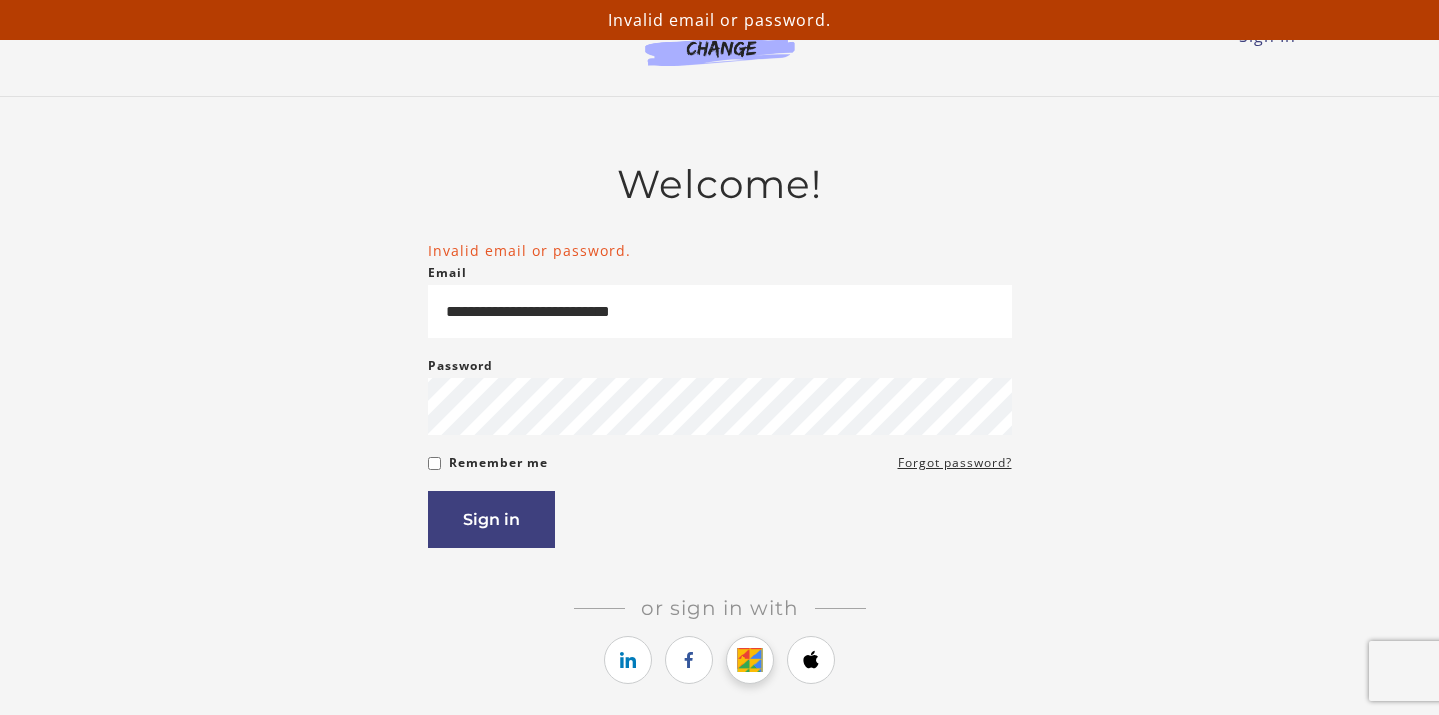 click at bounding box center [750, 660] 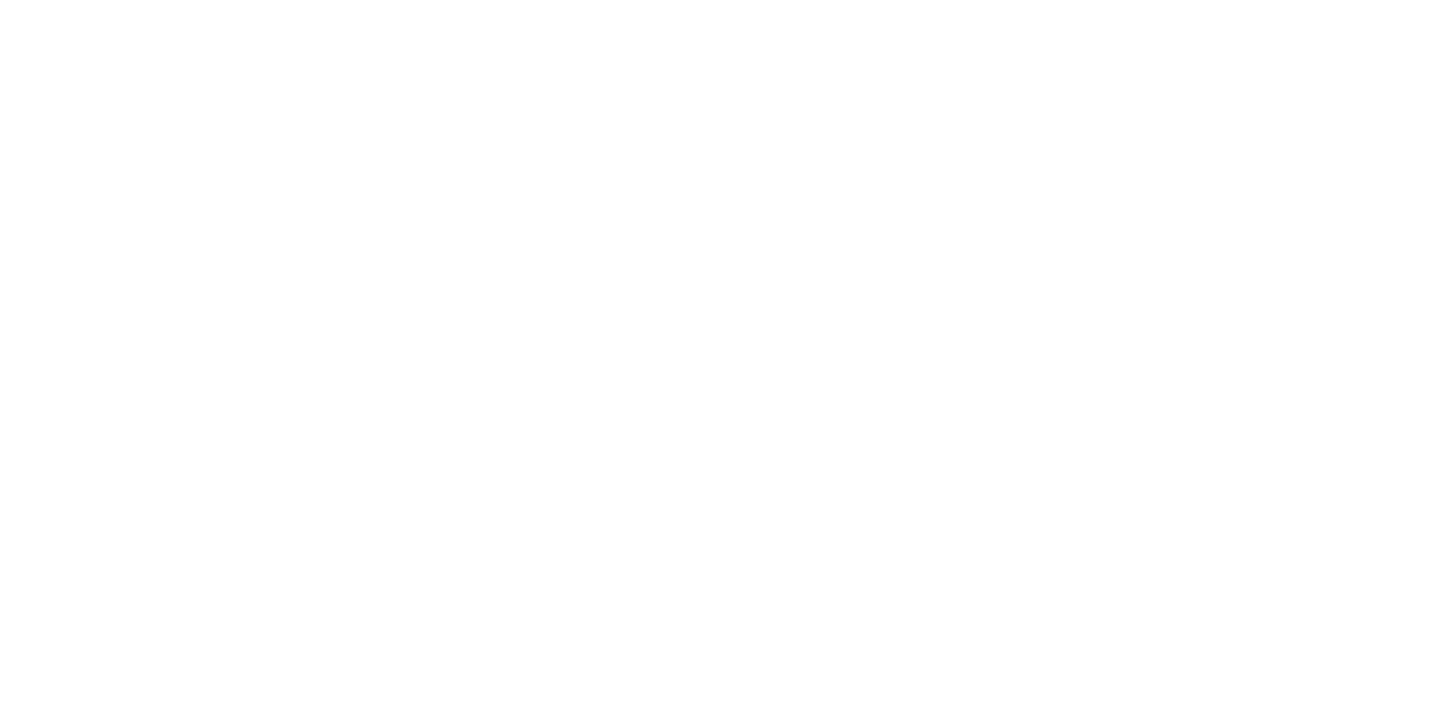 scroll, scrollTop: 0, scrollLeft: 0, axis: both 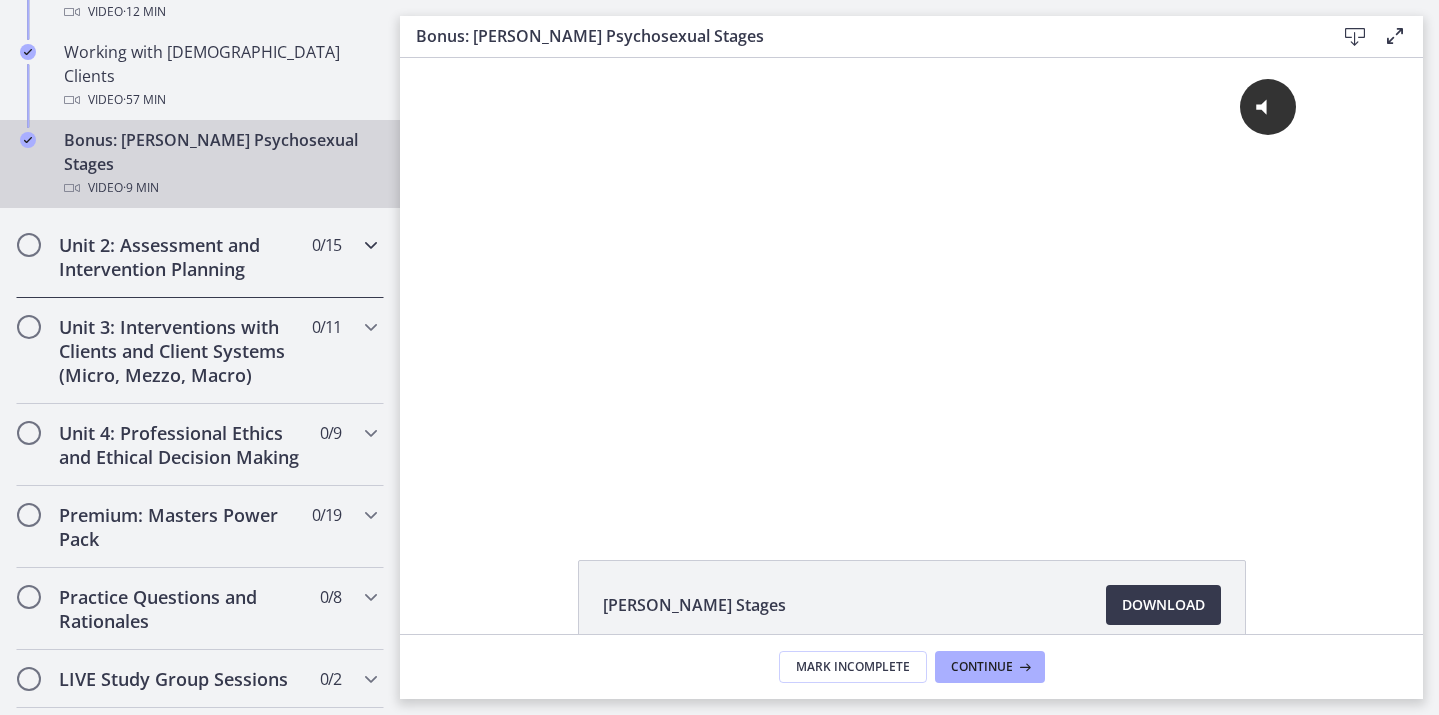 click on "Unit 2: Assessment and Intervention Planning" at bounding box center (181, 257) 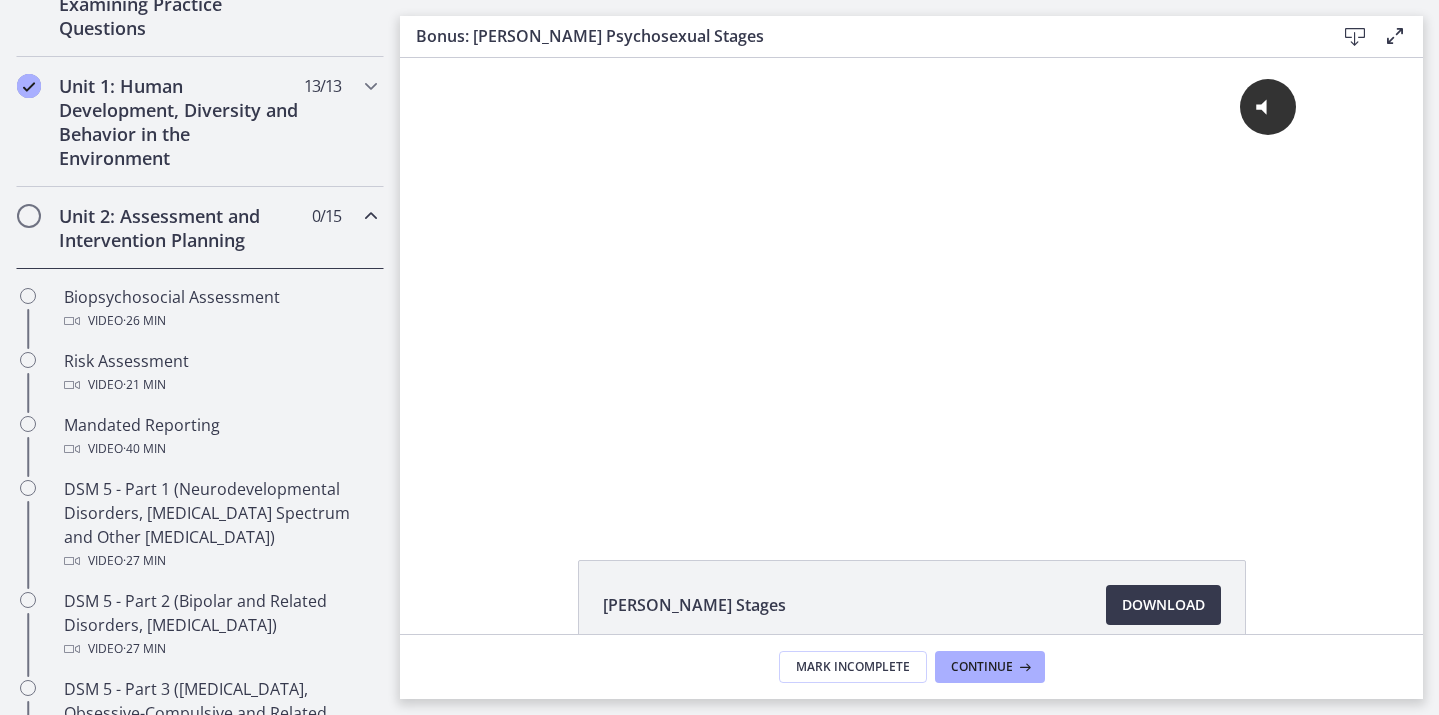 scroll, scrollTop: 511, scrollLeft: 0, axis: vertical 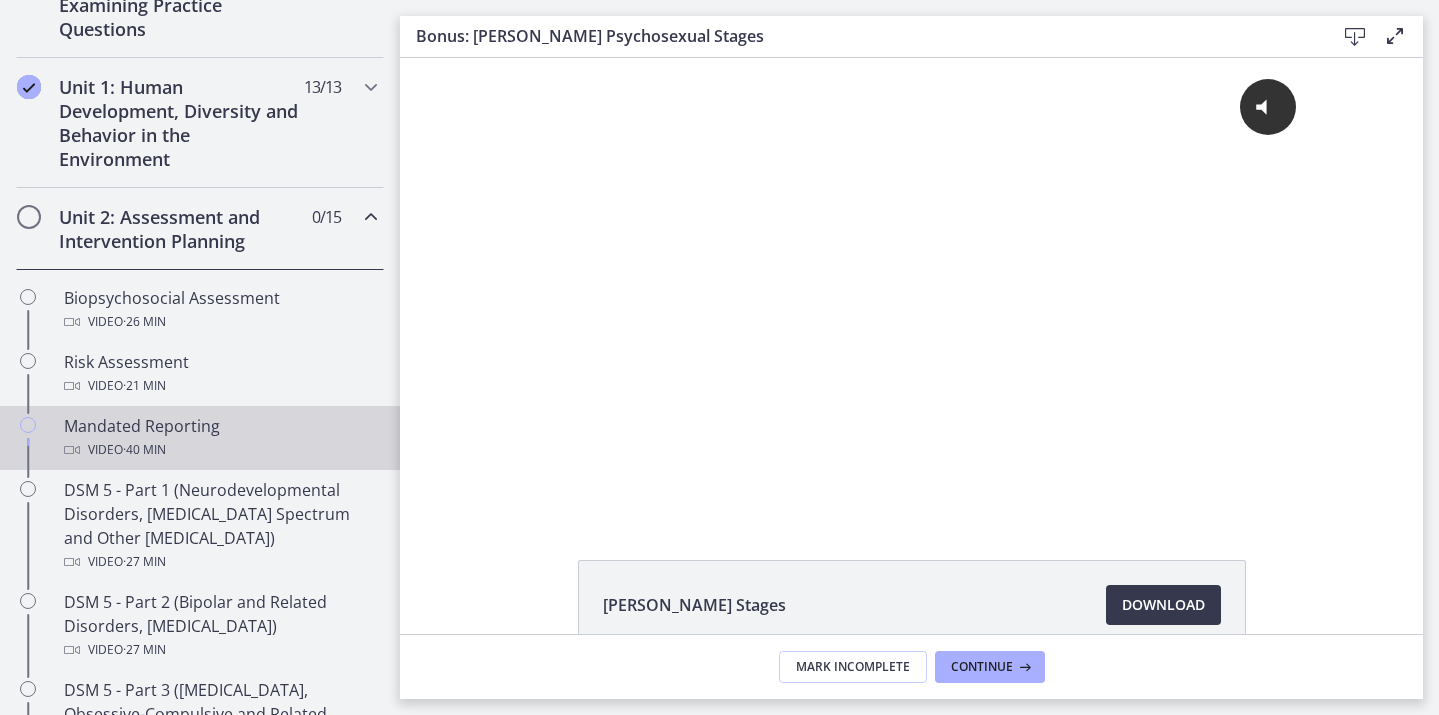 click on "Mandated Reporting
Video
·  40 min" at bounding box center (220, 438) 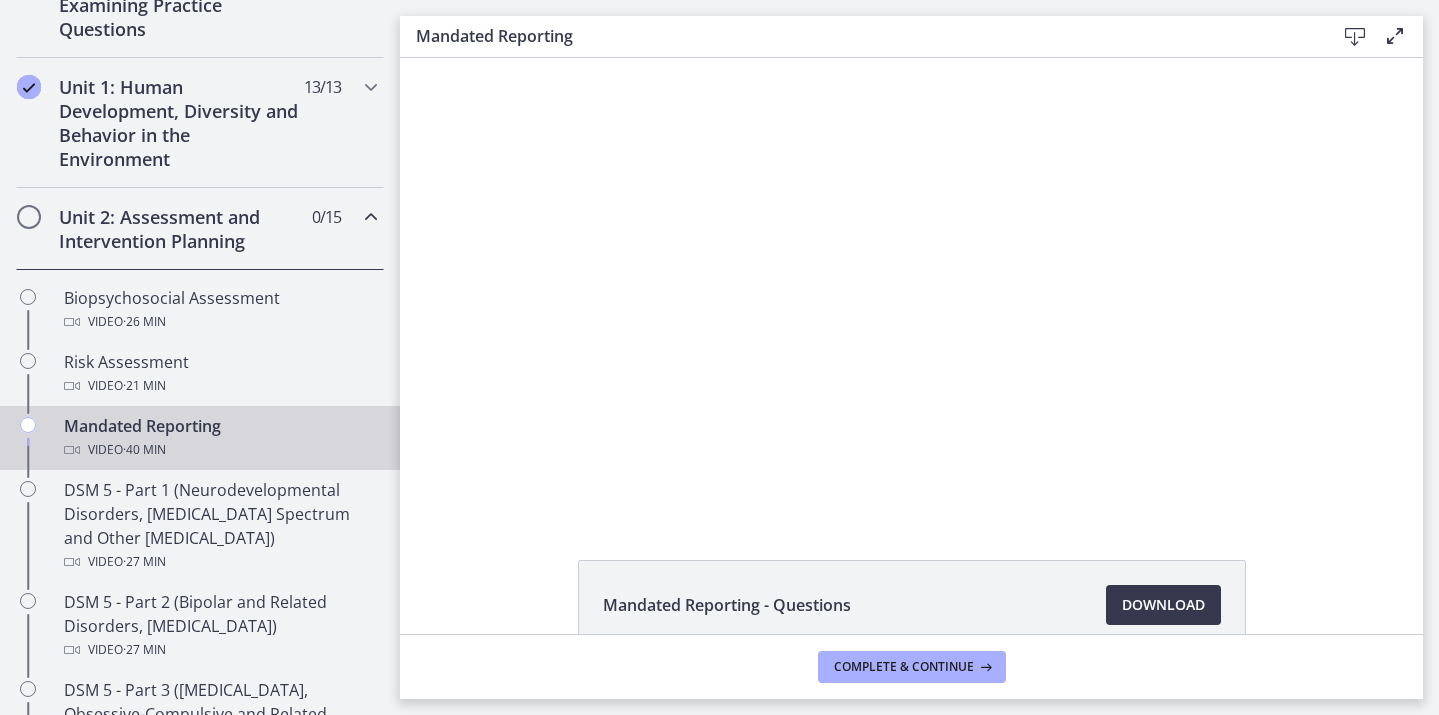 scroll, scrollTop: 0, scrollLeft: 0, axis: both 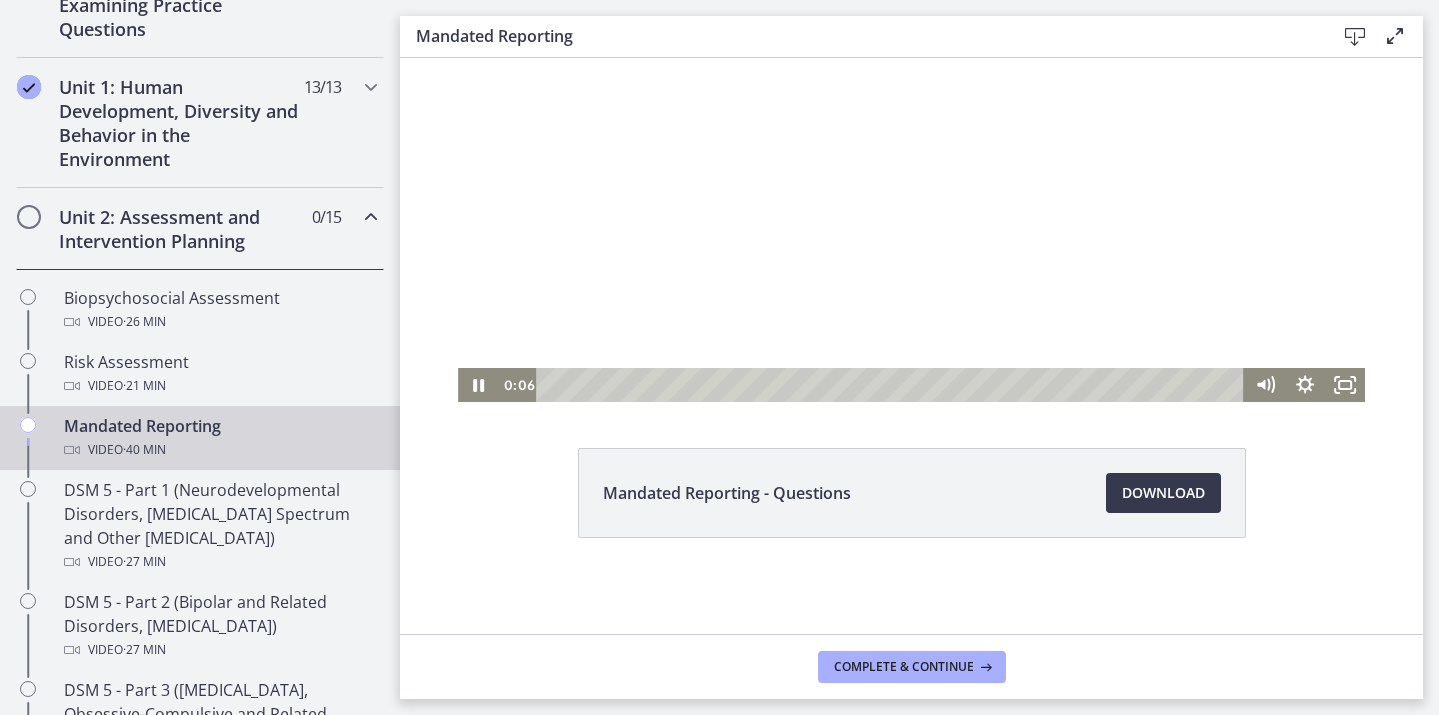 click at bounding box center [911, 174] 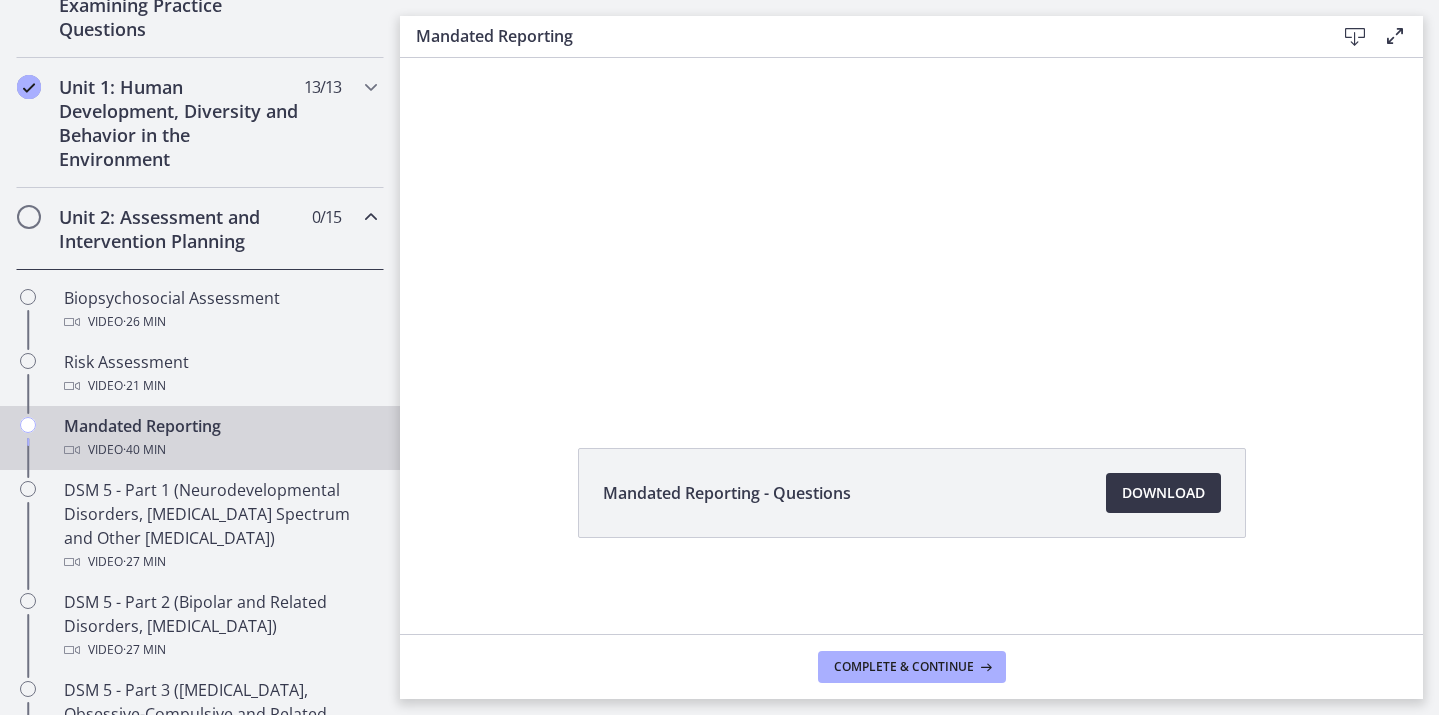 click on "Download
Opens in a new window" at bounding box center (1163, 493) 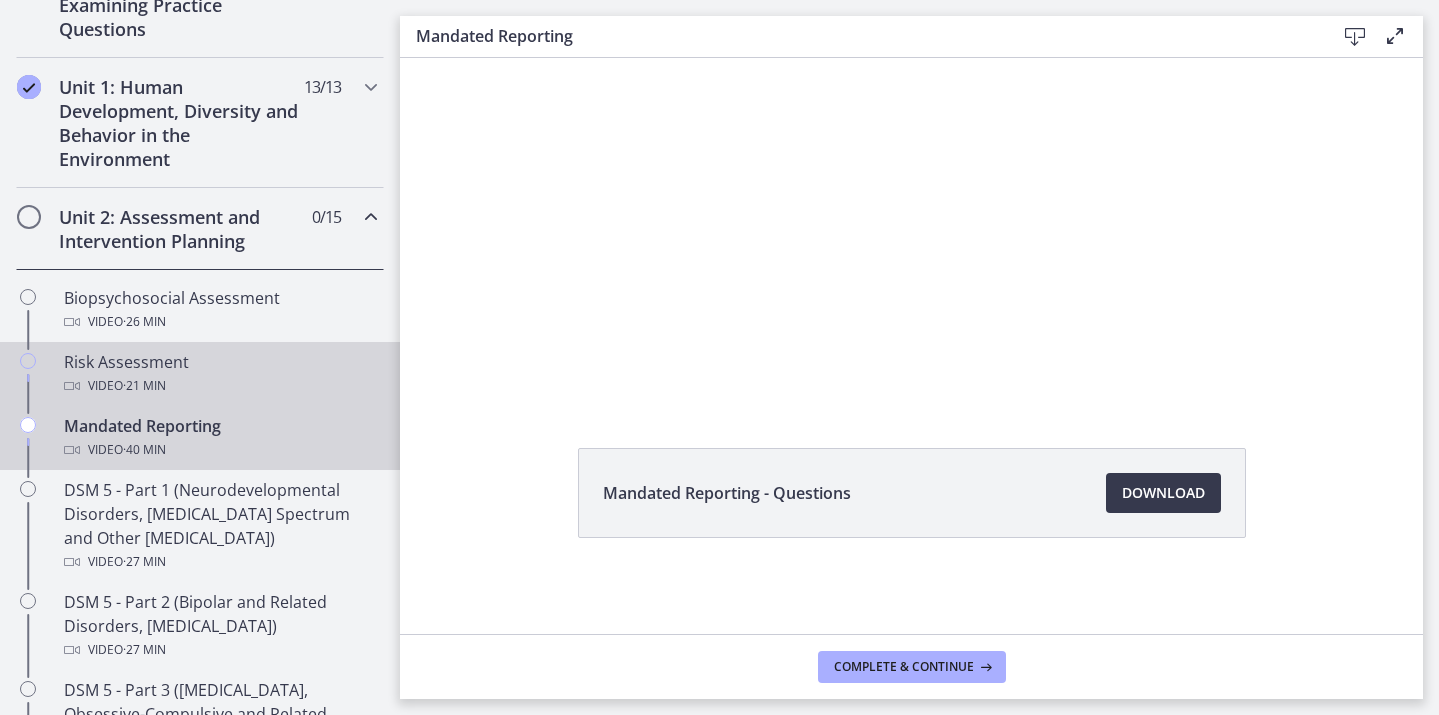 click on "·  21 min" at bounding box center (144, 386) 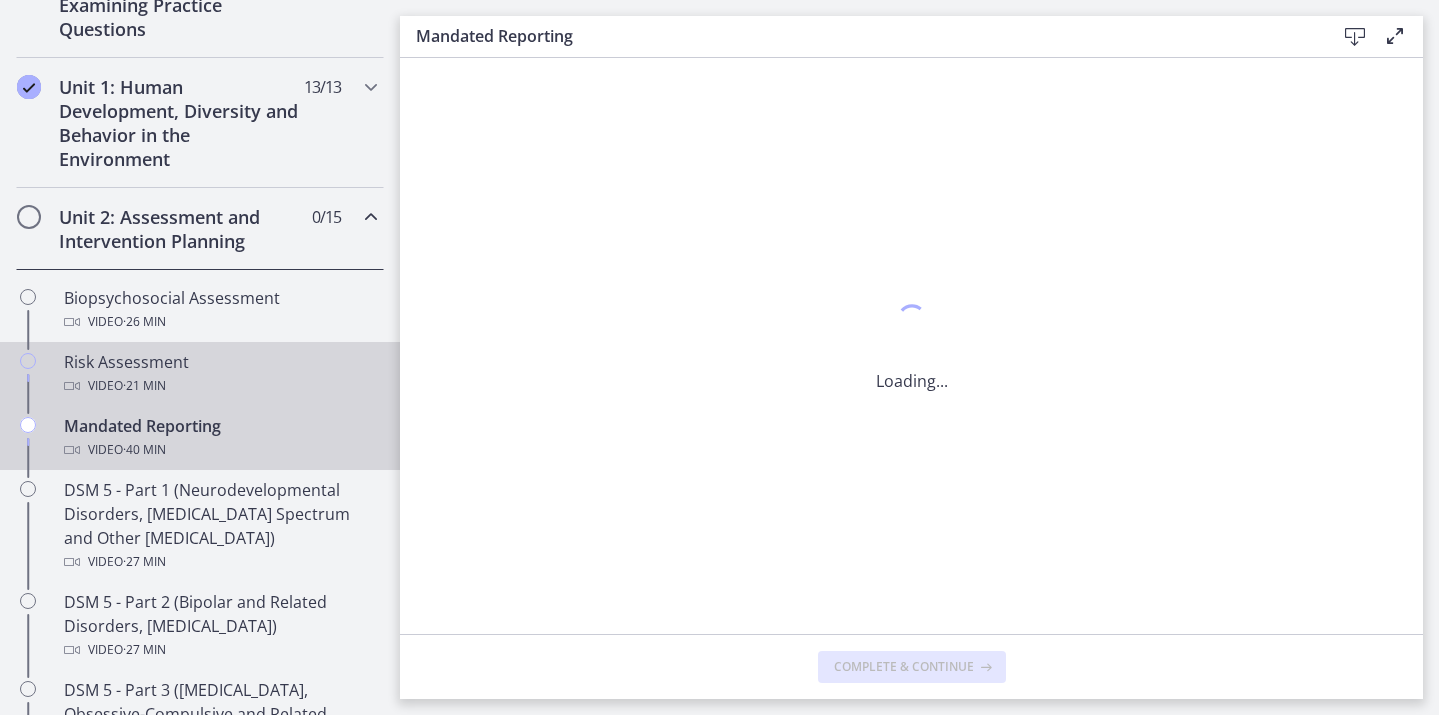 scroll, scrollTop: 0, scrollLeft: 0, axis: both 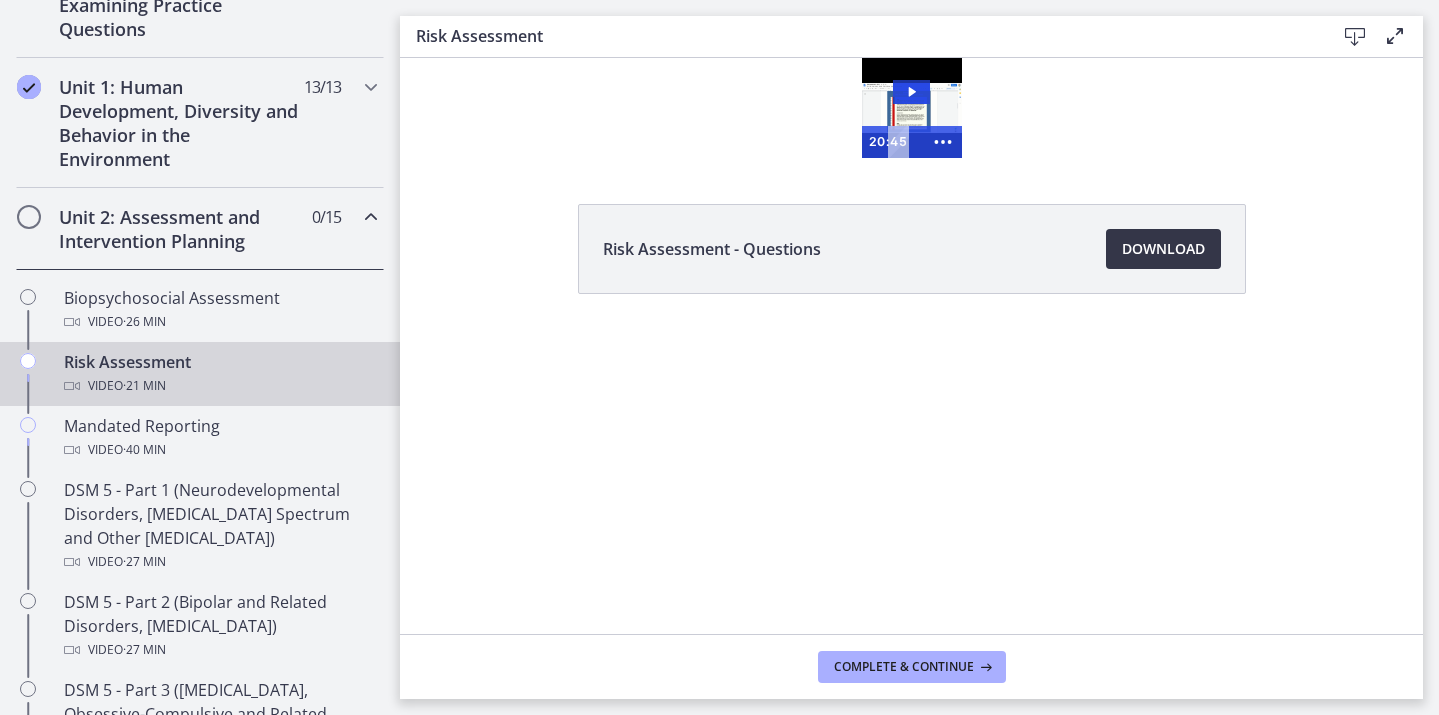 click on "Download
Opens in a new window" at bounding box center [1163, 249] 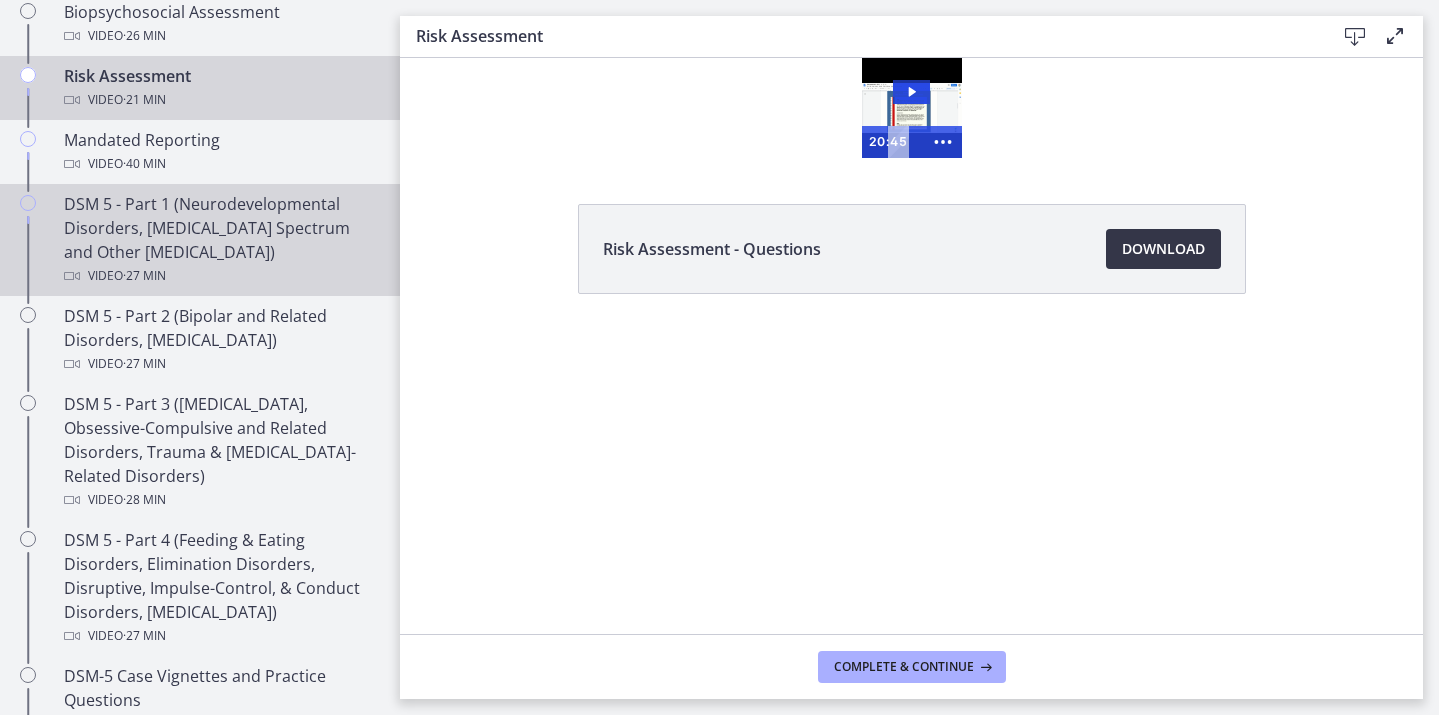 scroll, scrollTop: 808, scrollLeft: 0, axis: vertical 